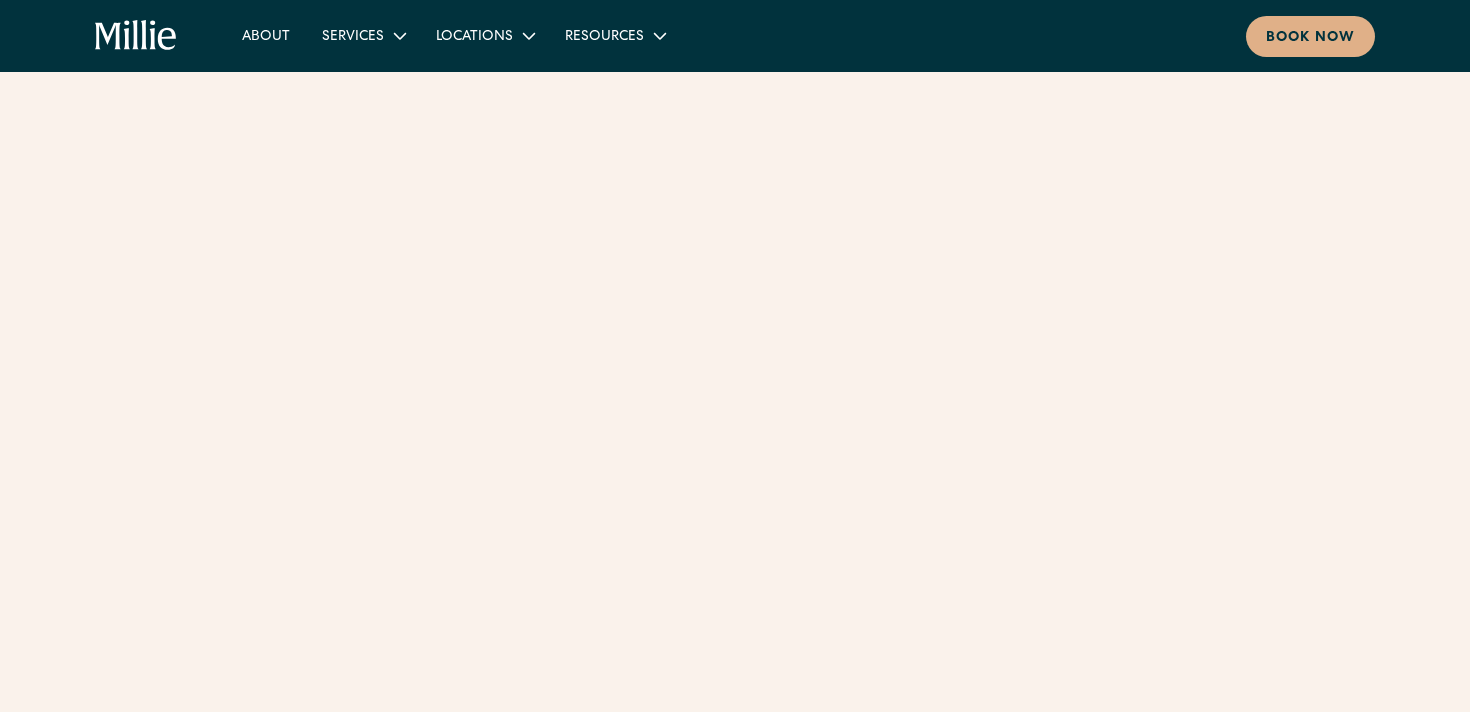 scroll, scrollTop: 0, scrollLeft: 0, axis: both 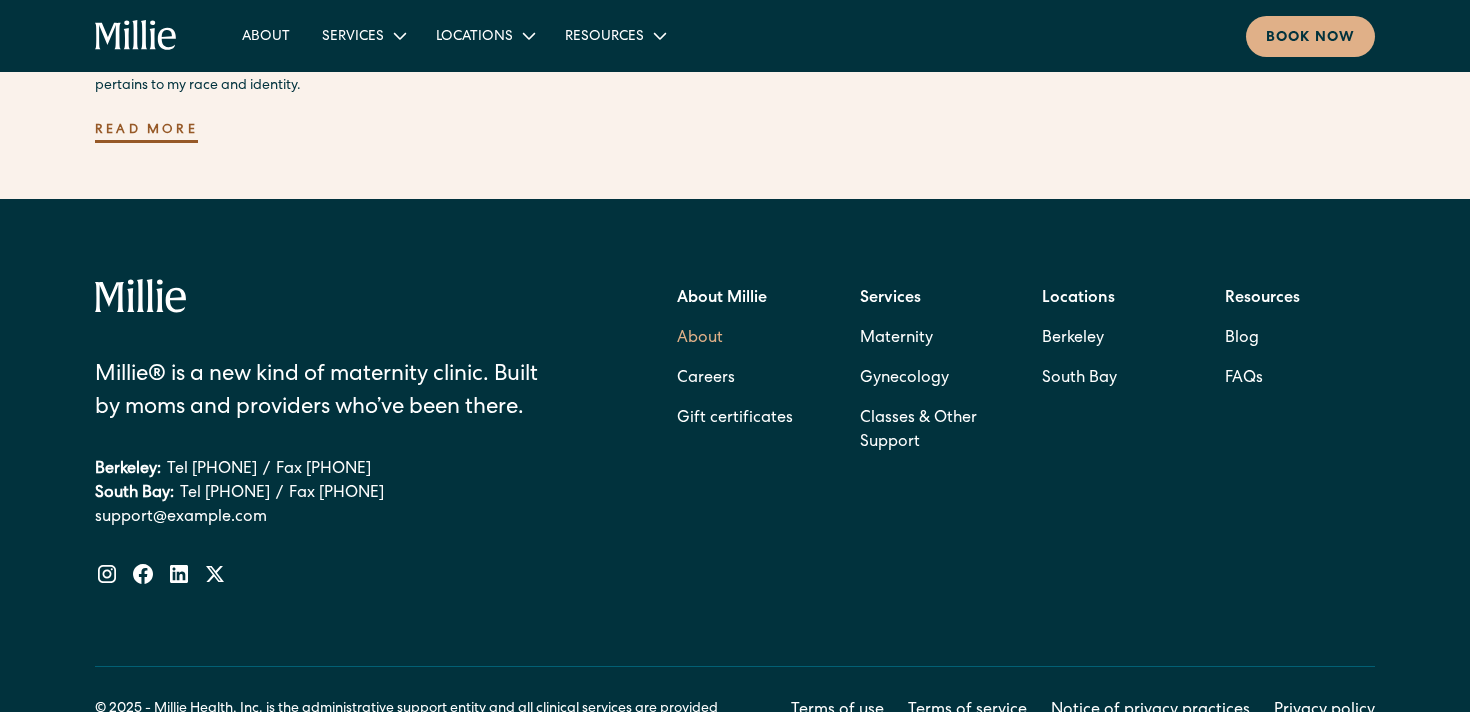 click on "About" at bounding box center (700, 339) 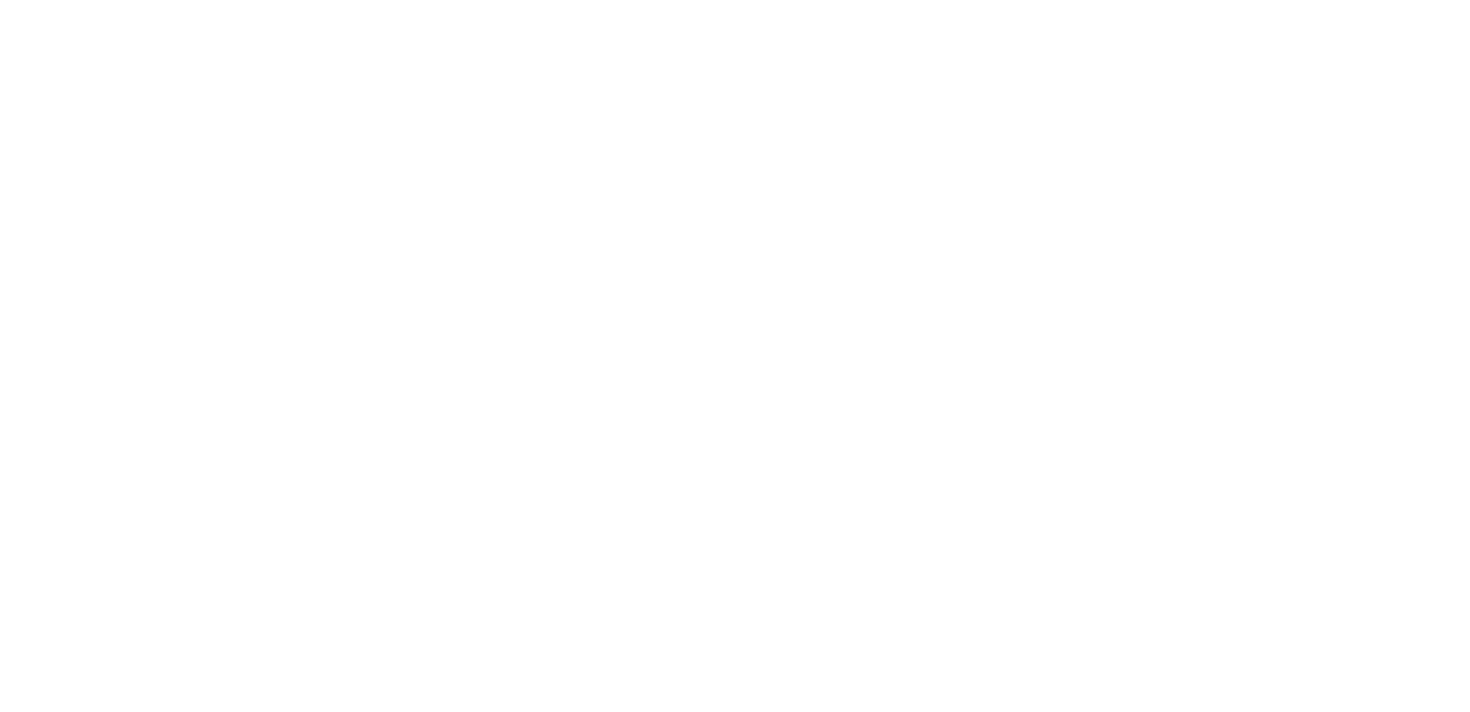 scroll, scrollTop: 0, scrollLeft: 0, axis: both 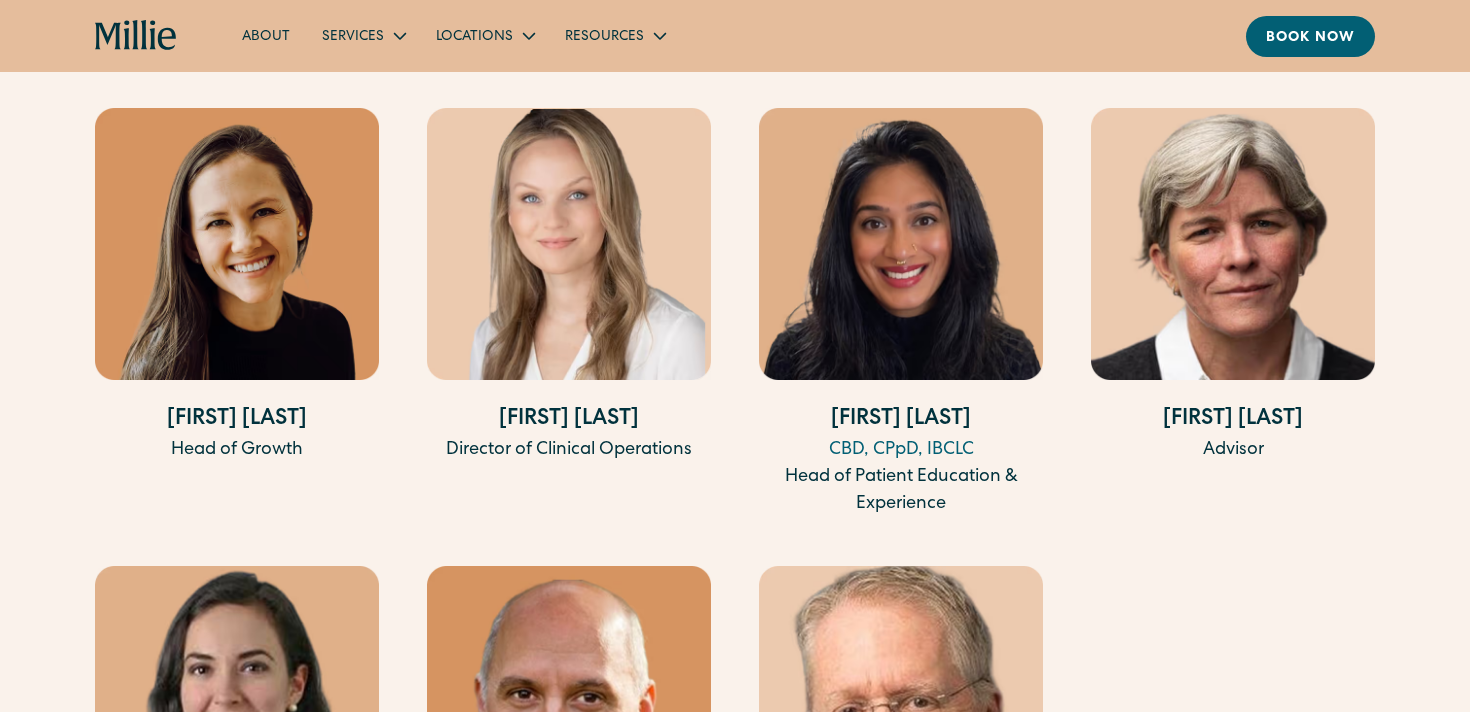 click at bounding box center (1233, 244) 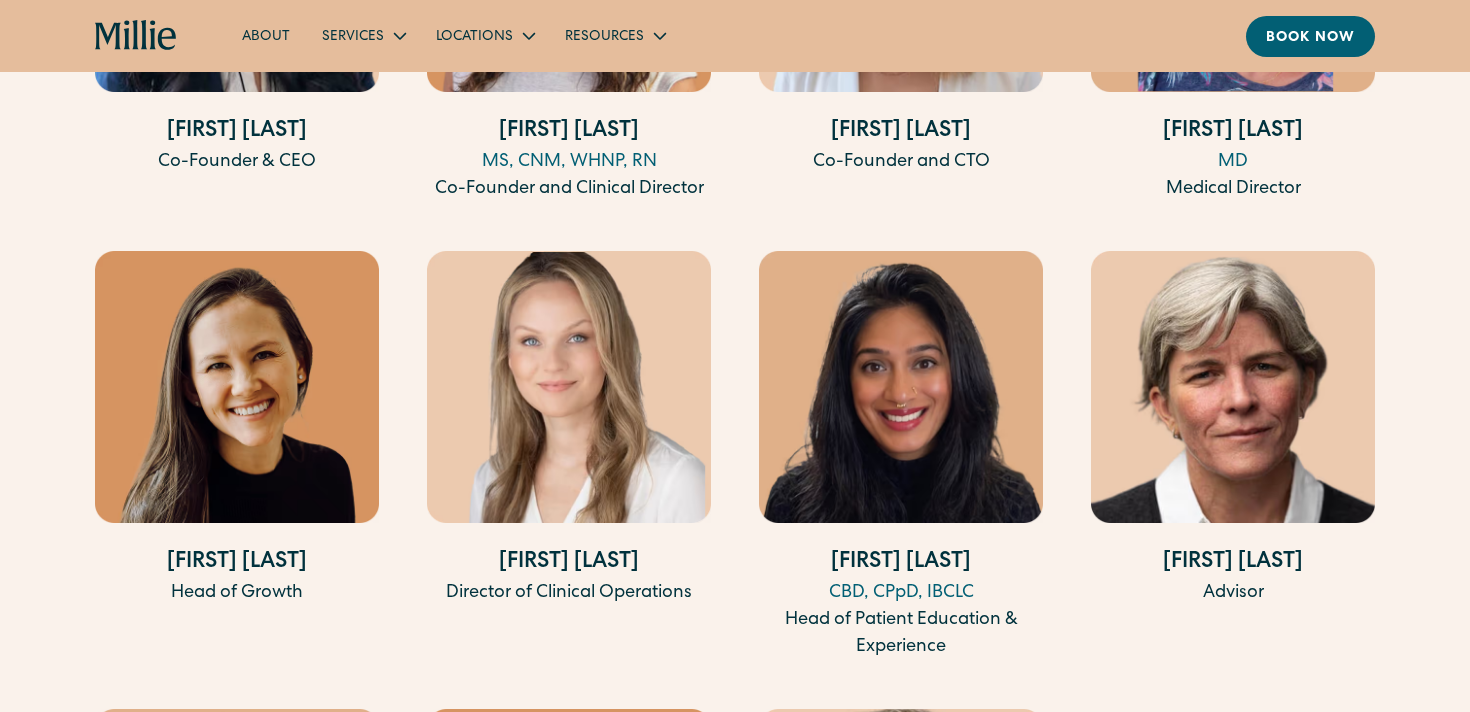 scroll, scrollTop: 4109, scrollLeft: 0, axis: vertical 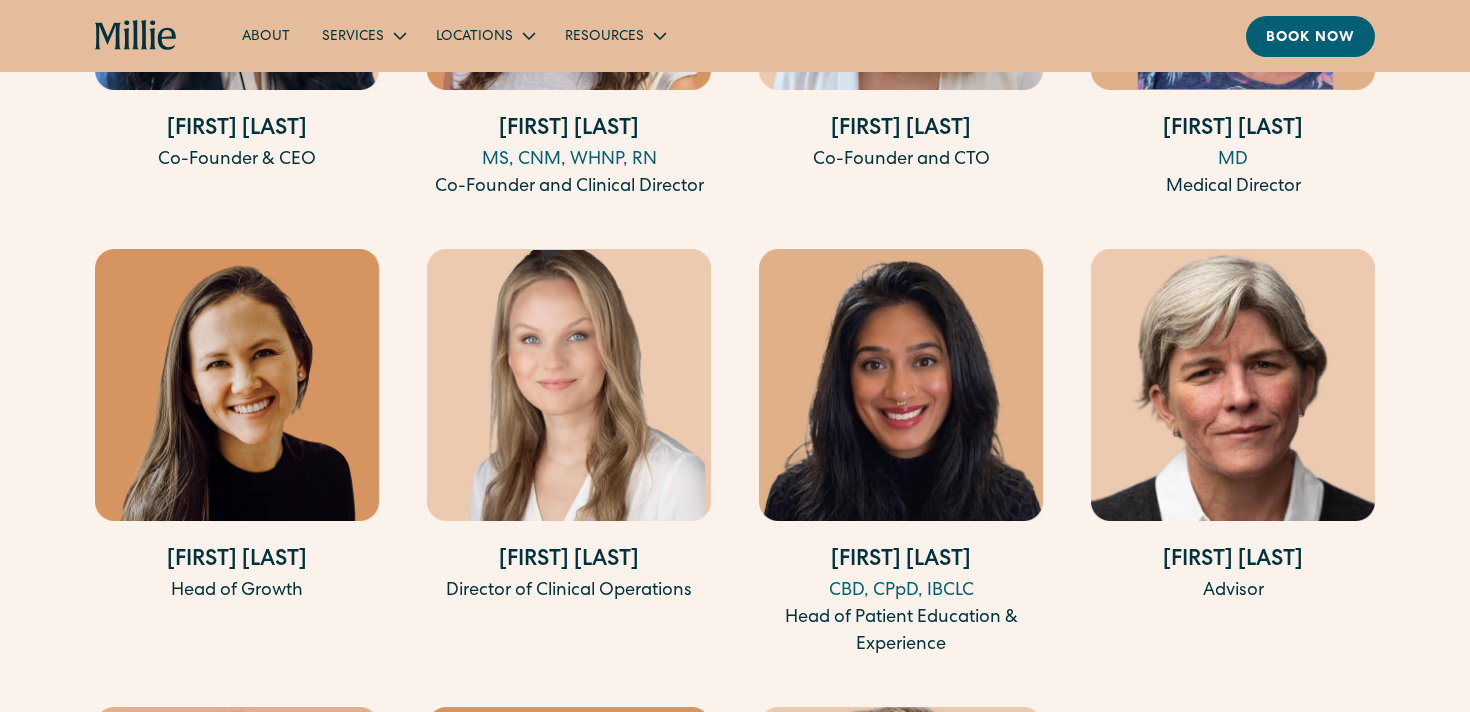 click at bounding box center (569, 385) 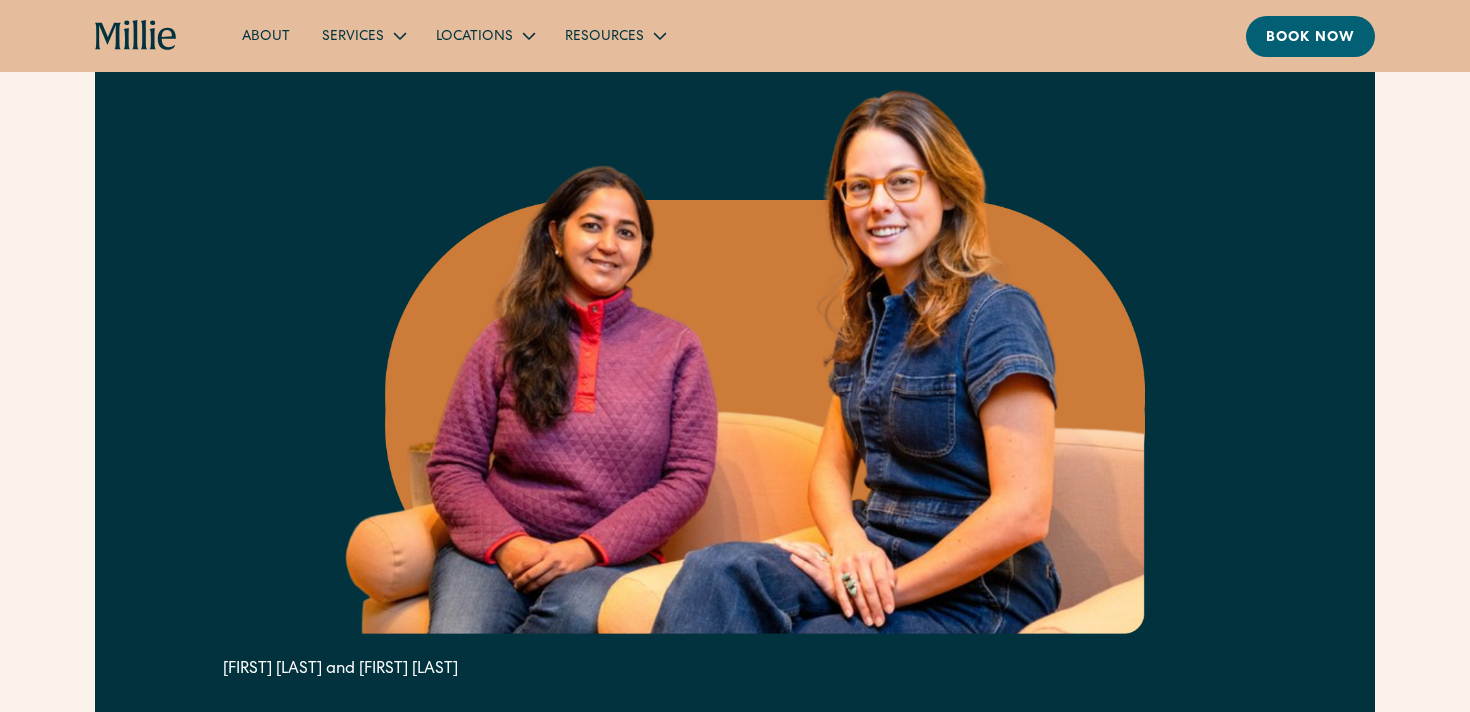 scroll, scrollTop: 0, scrollLeft: 0, axis: both 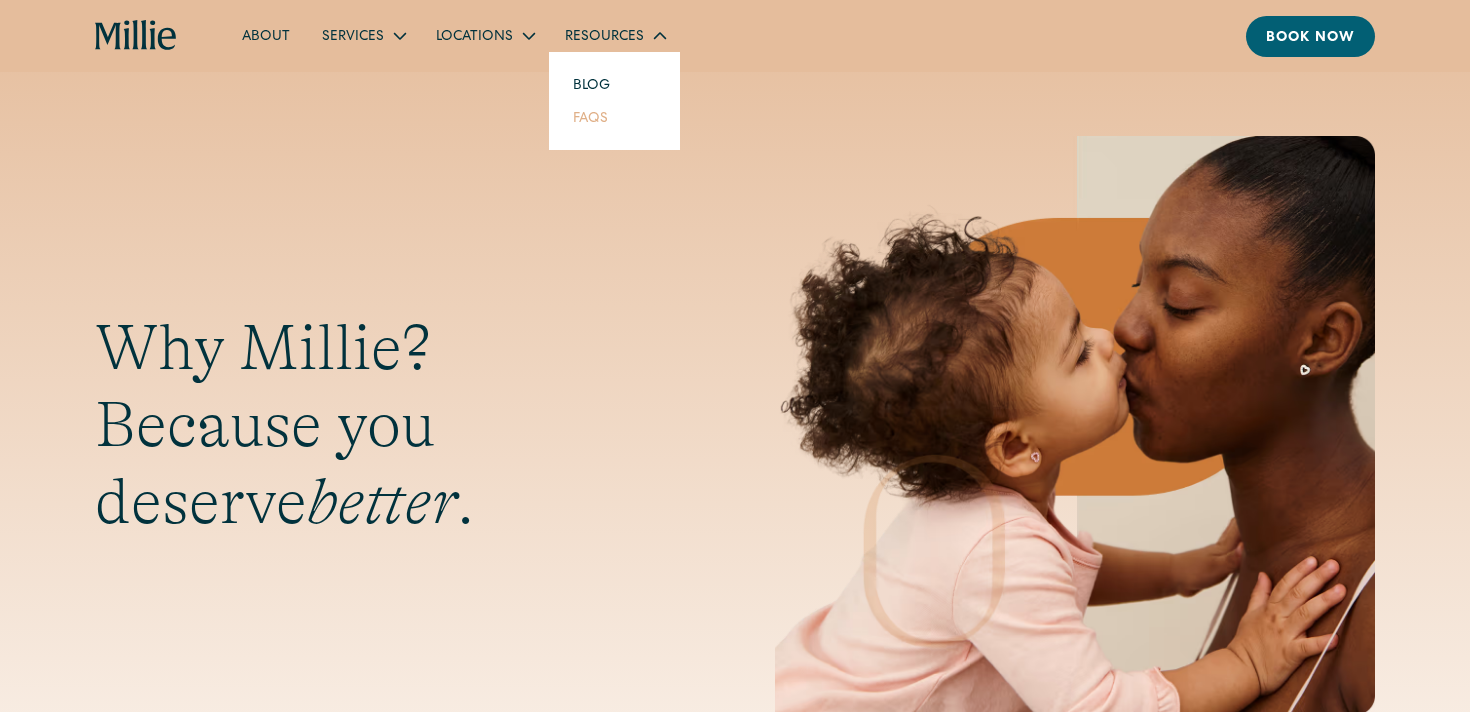 click on "FAQs" at bounding box center (590, 117) 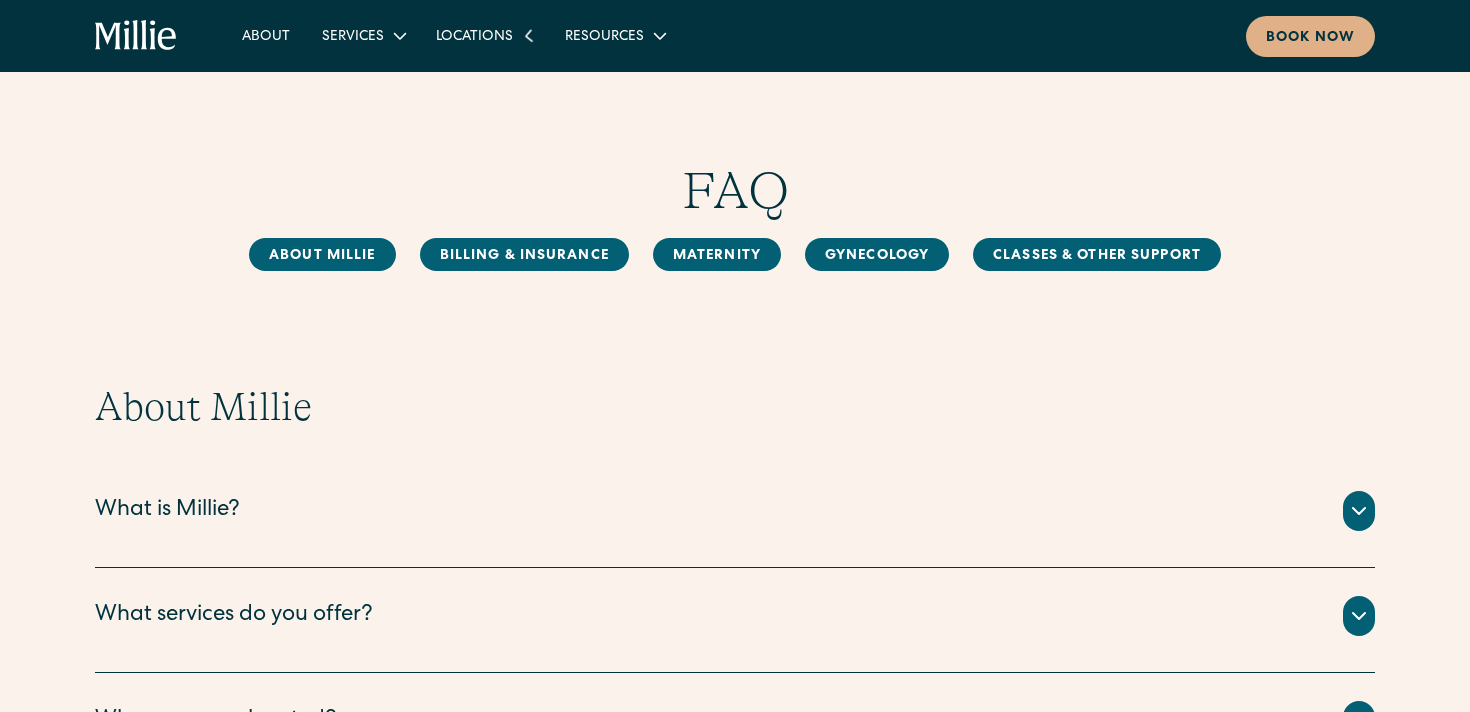 scroll, scrollTop: 0, scrollLeft: 0, axis: both 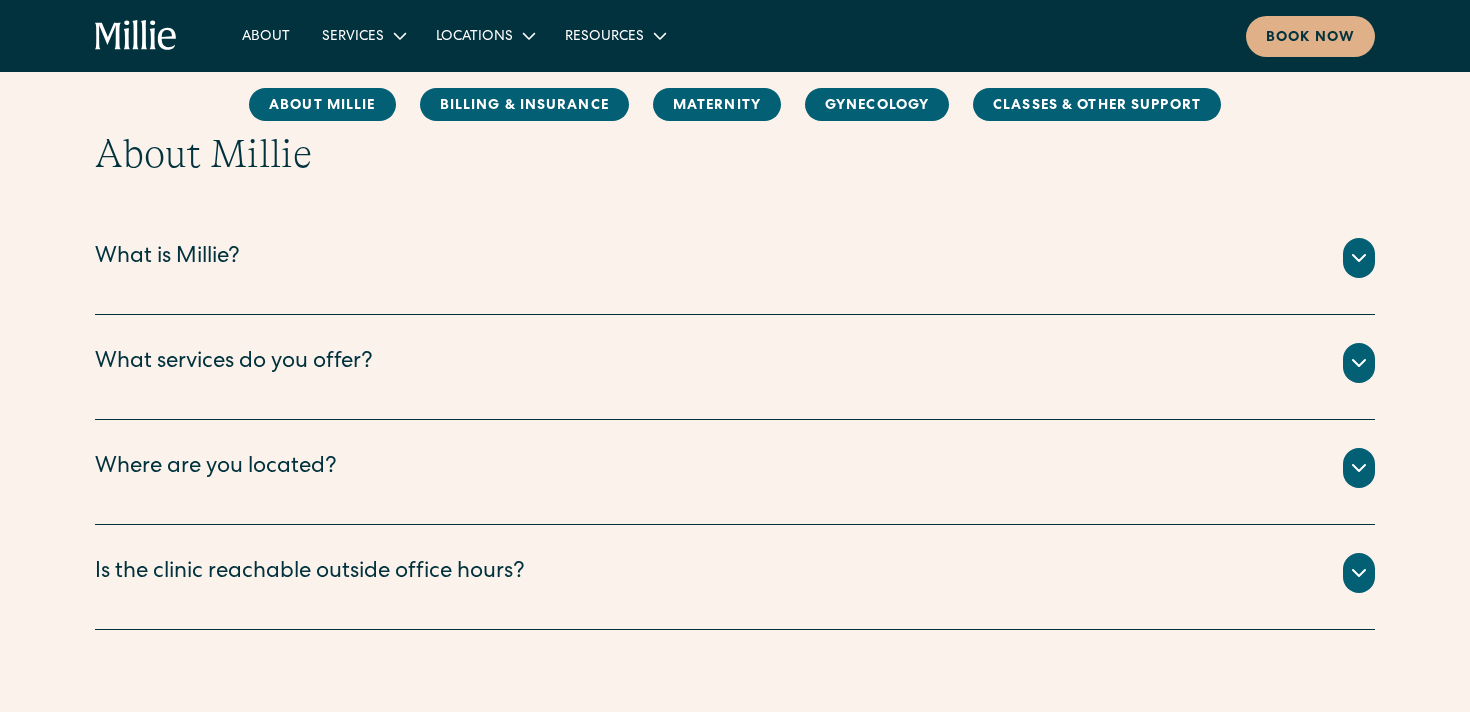 click at bounding box center (1359, 258) 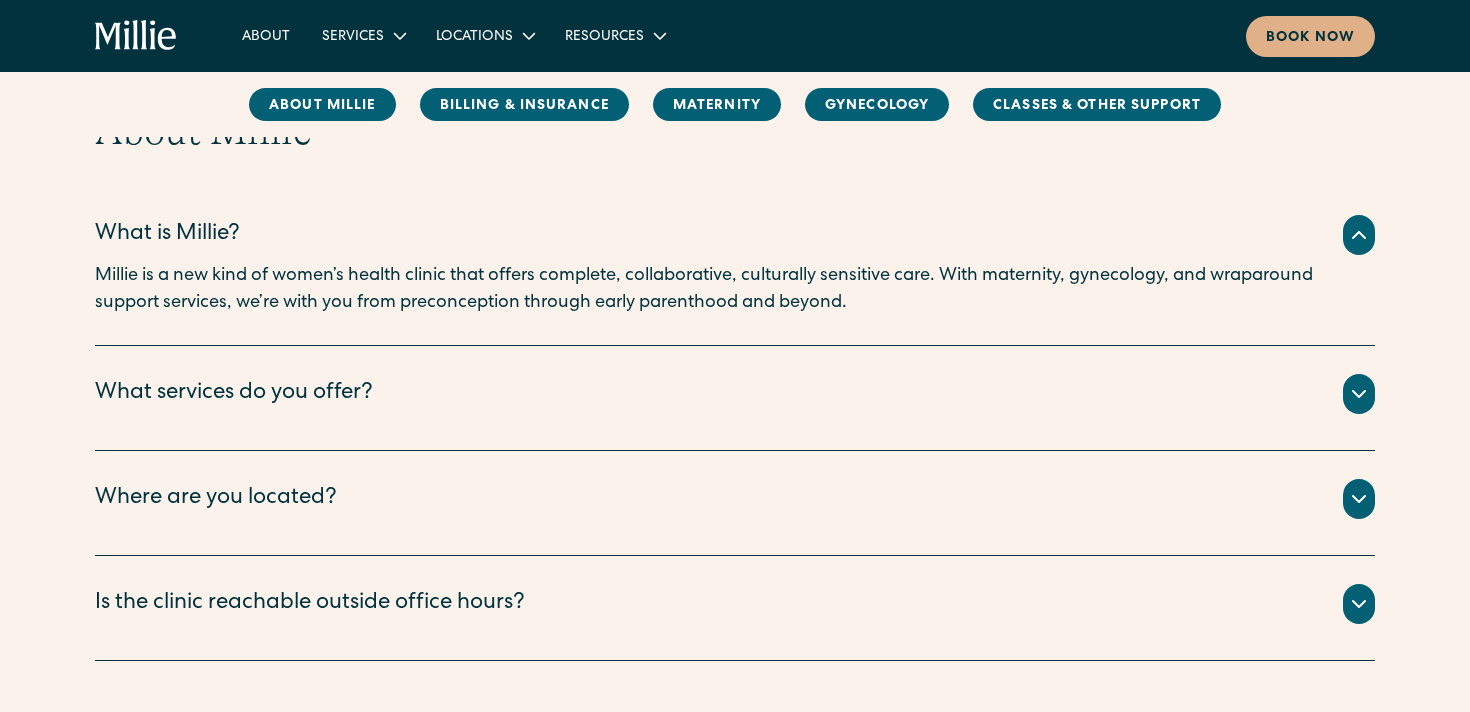 scroll, scrollTop: 274, scrollLeft: 0, axis: vertical 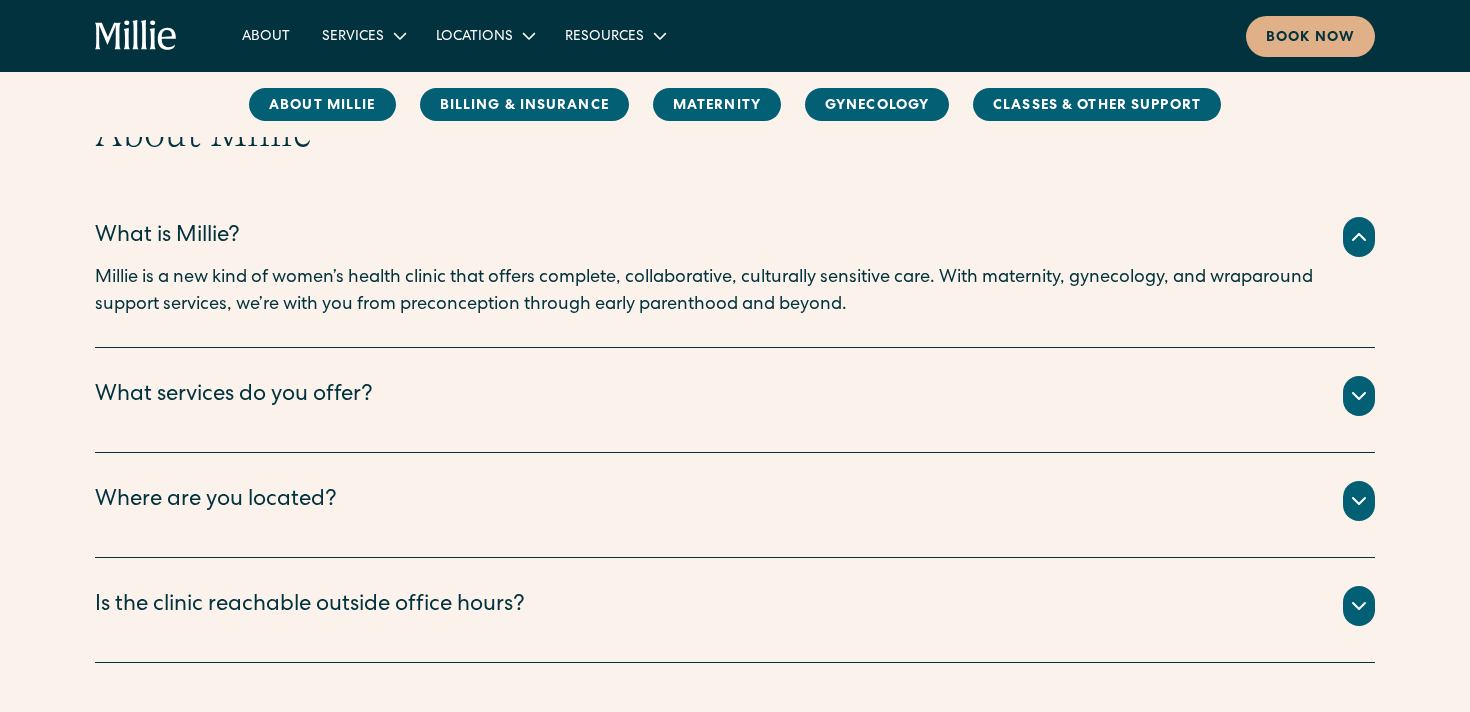 click 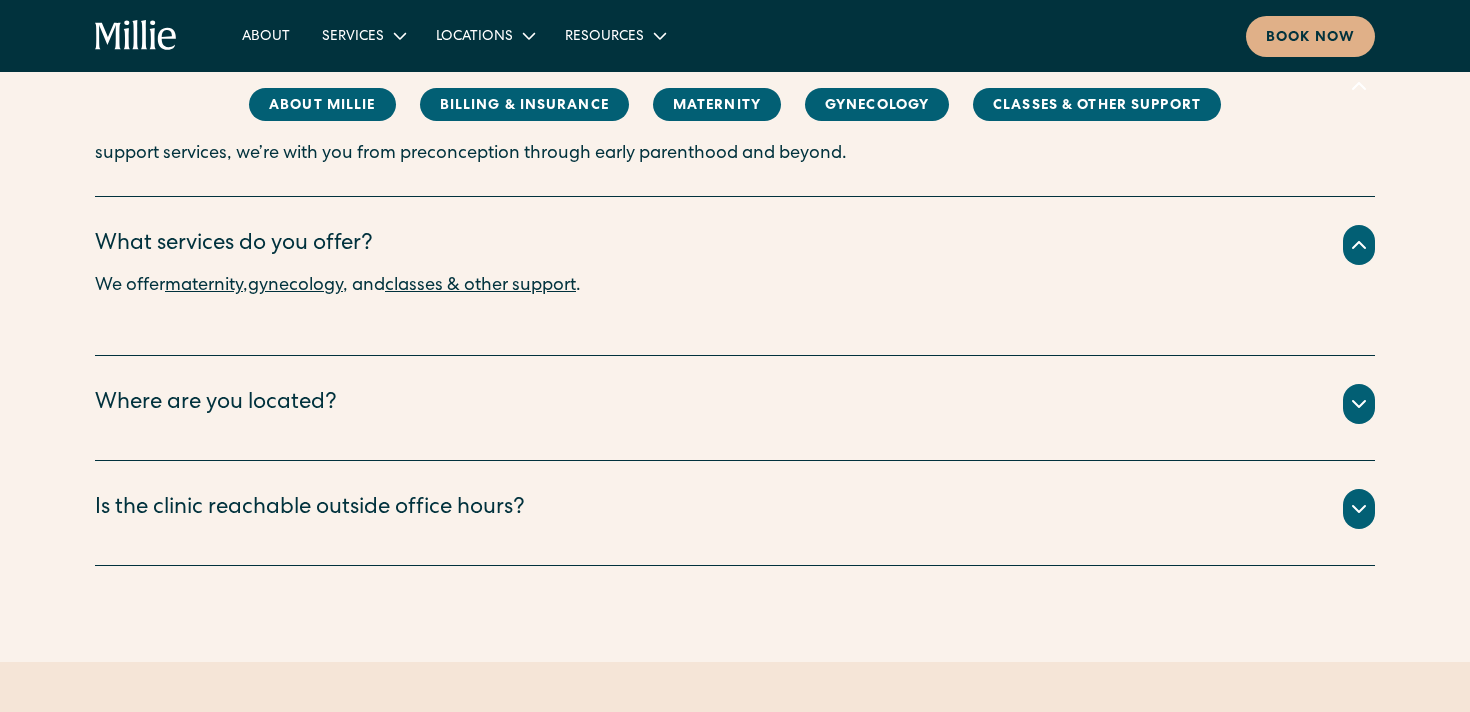 scroll, scrollTop: 427, scrollLeft: 0, axis: vertical 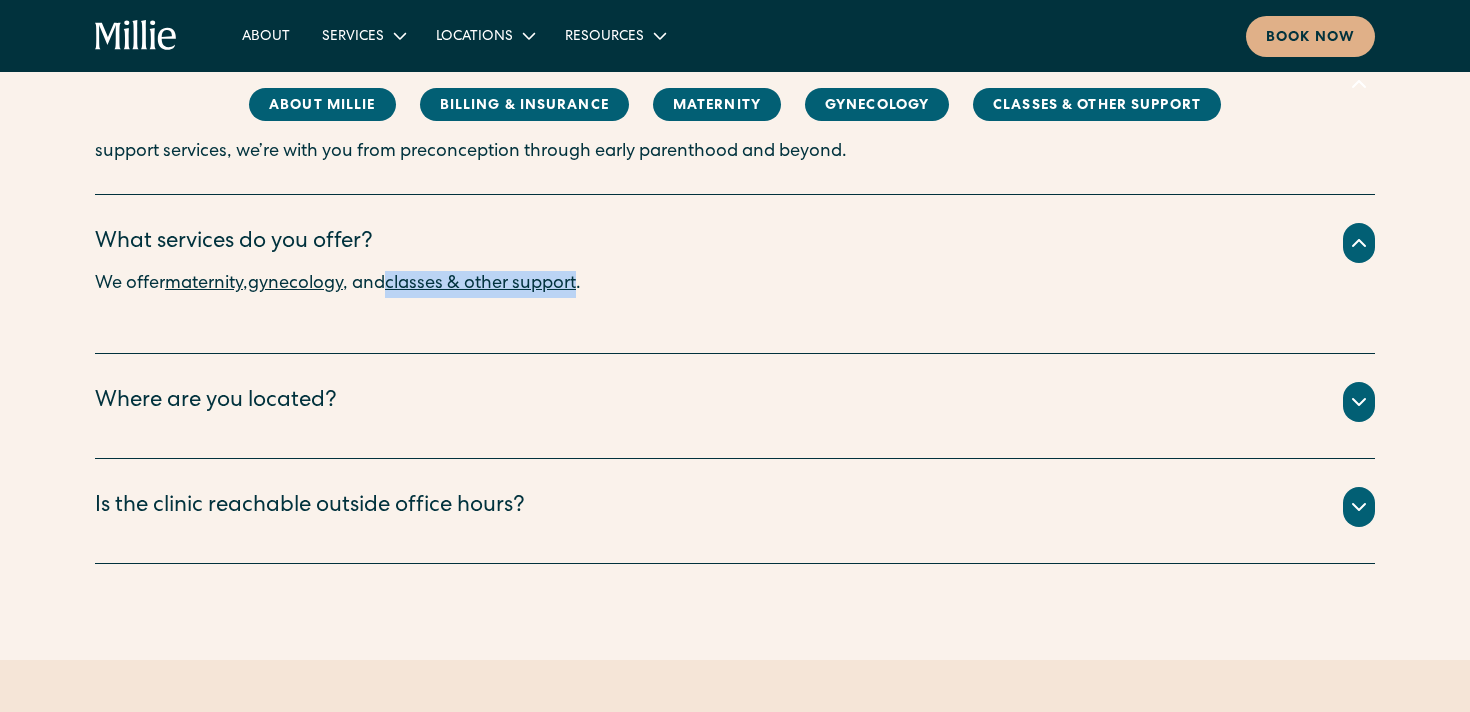 click on "Where are you located?" at bounding box center [216, 402] 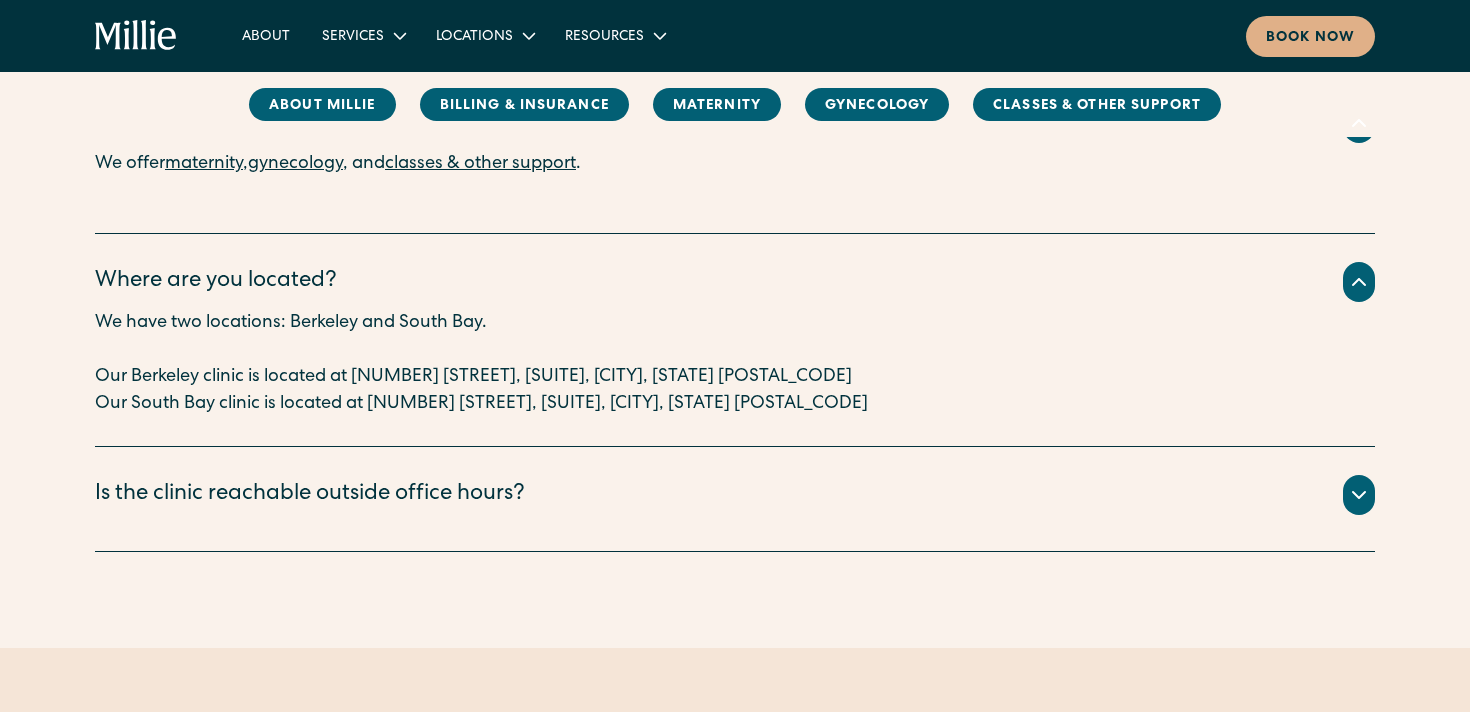 scroll, scrollTop: 580, scrollLeft: 0, axis: vertical 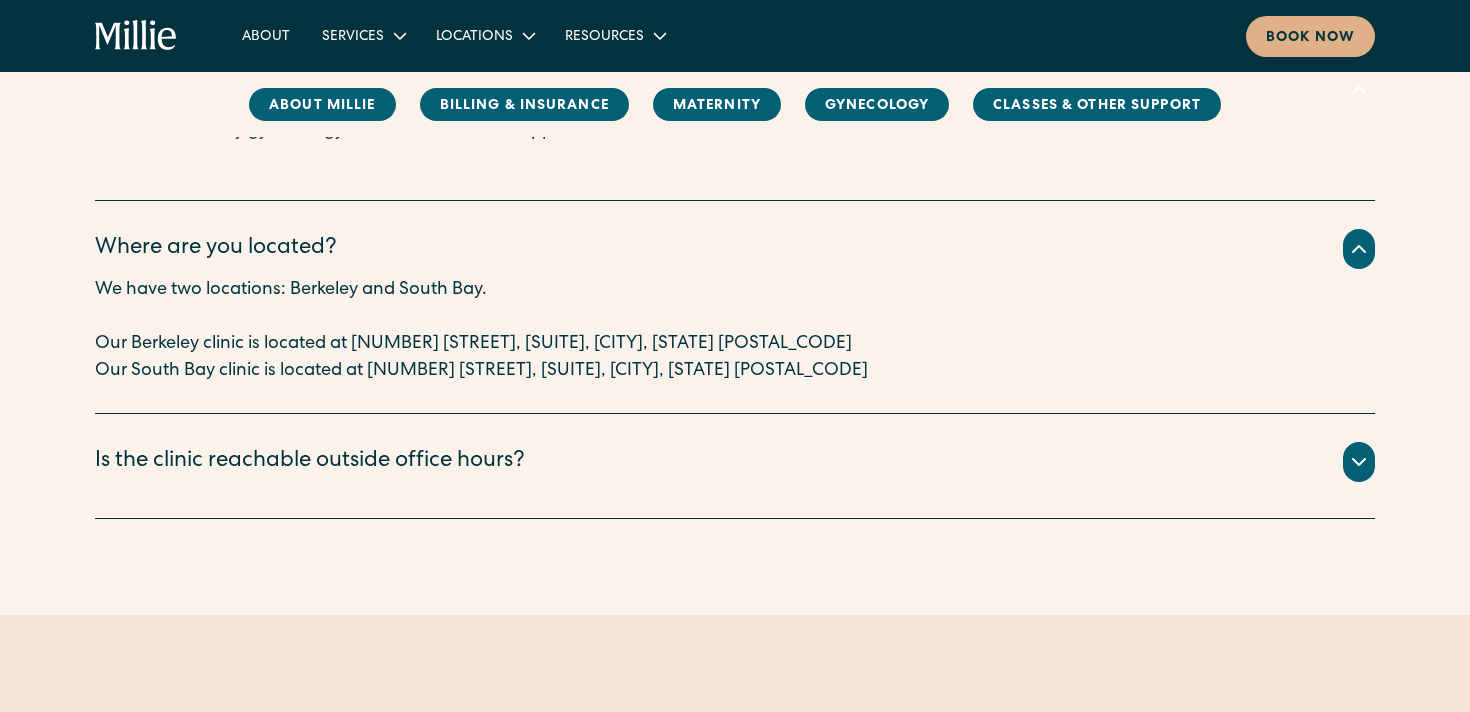 click on "Is the clinic reachable outside office hours?" at bounding box center [310, 462] 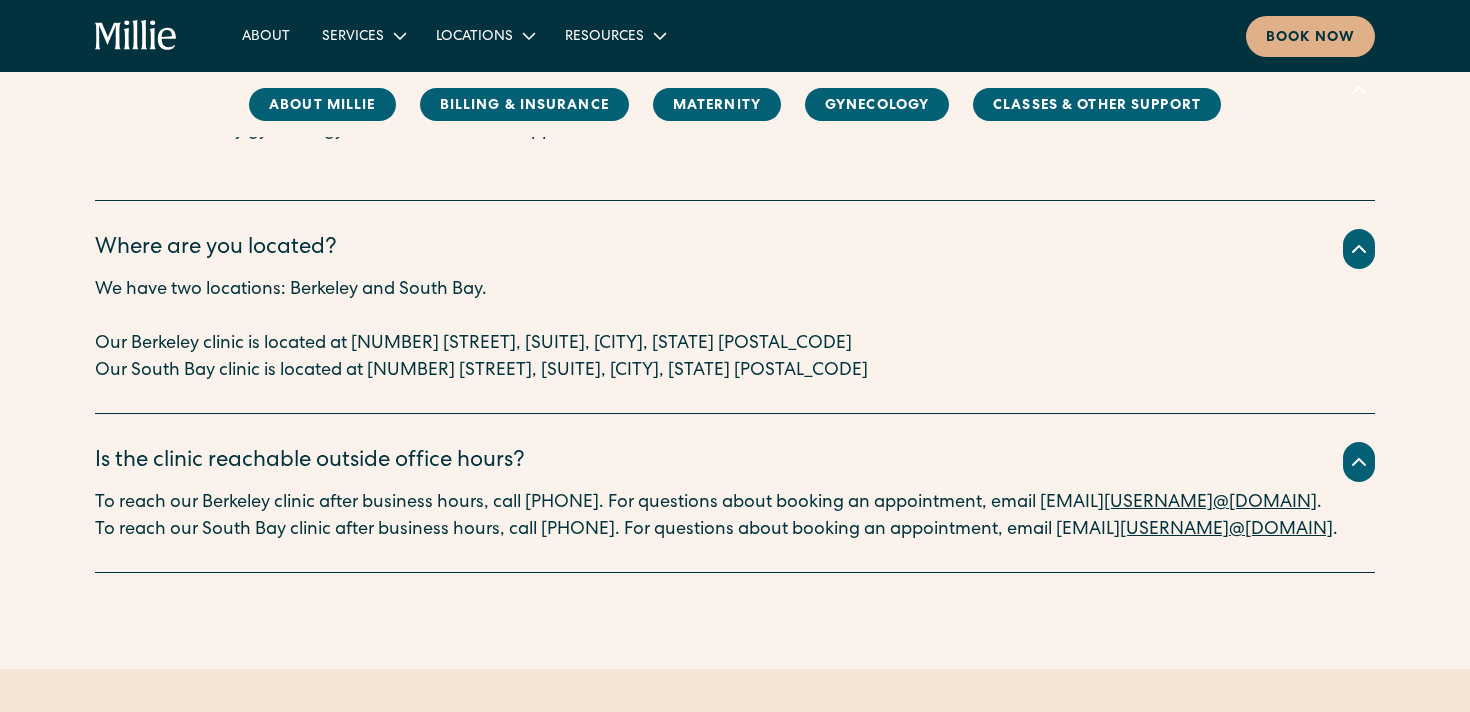 scroll, scrollTop: 592, scrollLeft: 0, axis: vertical 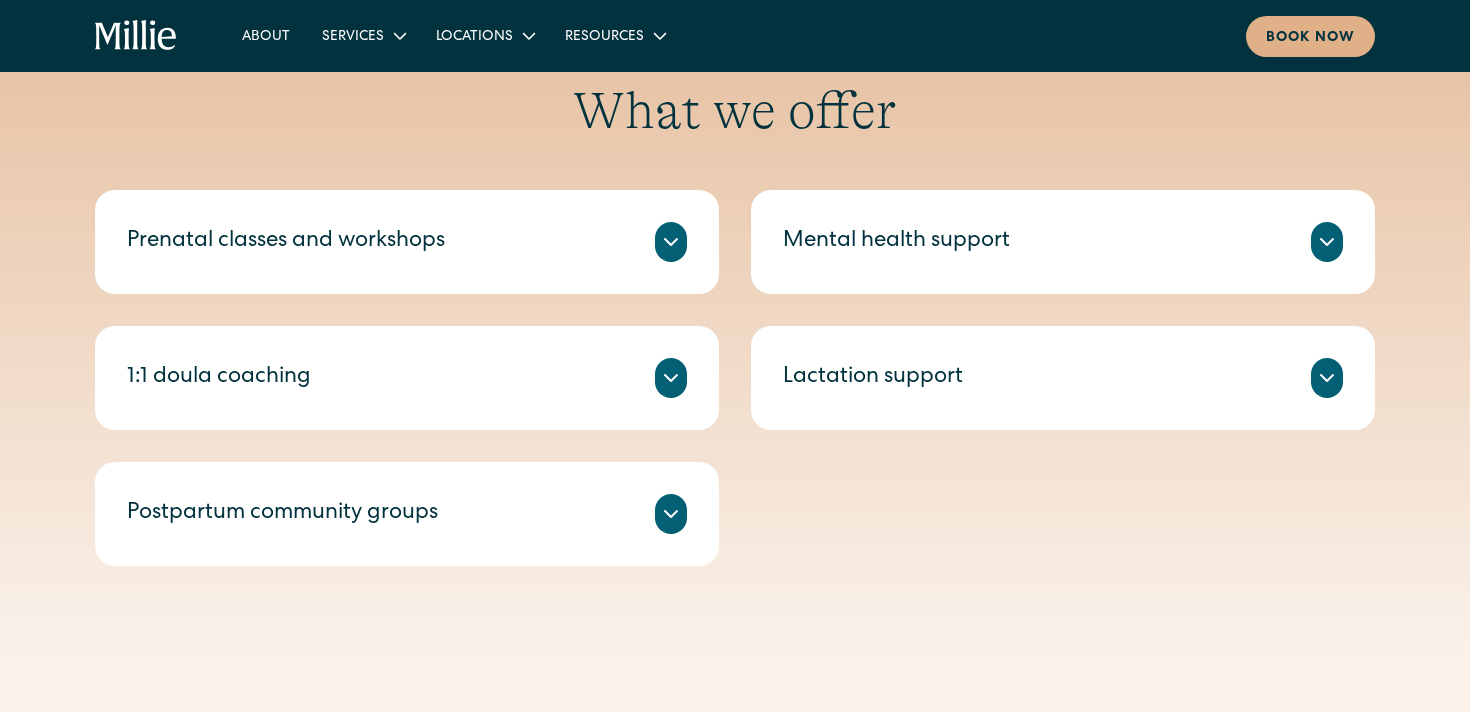 click 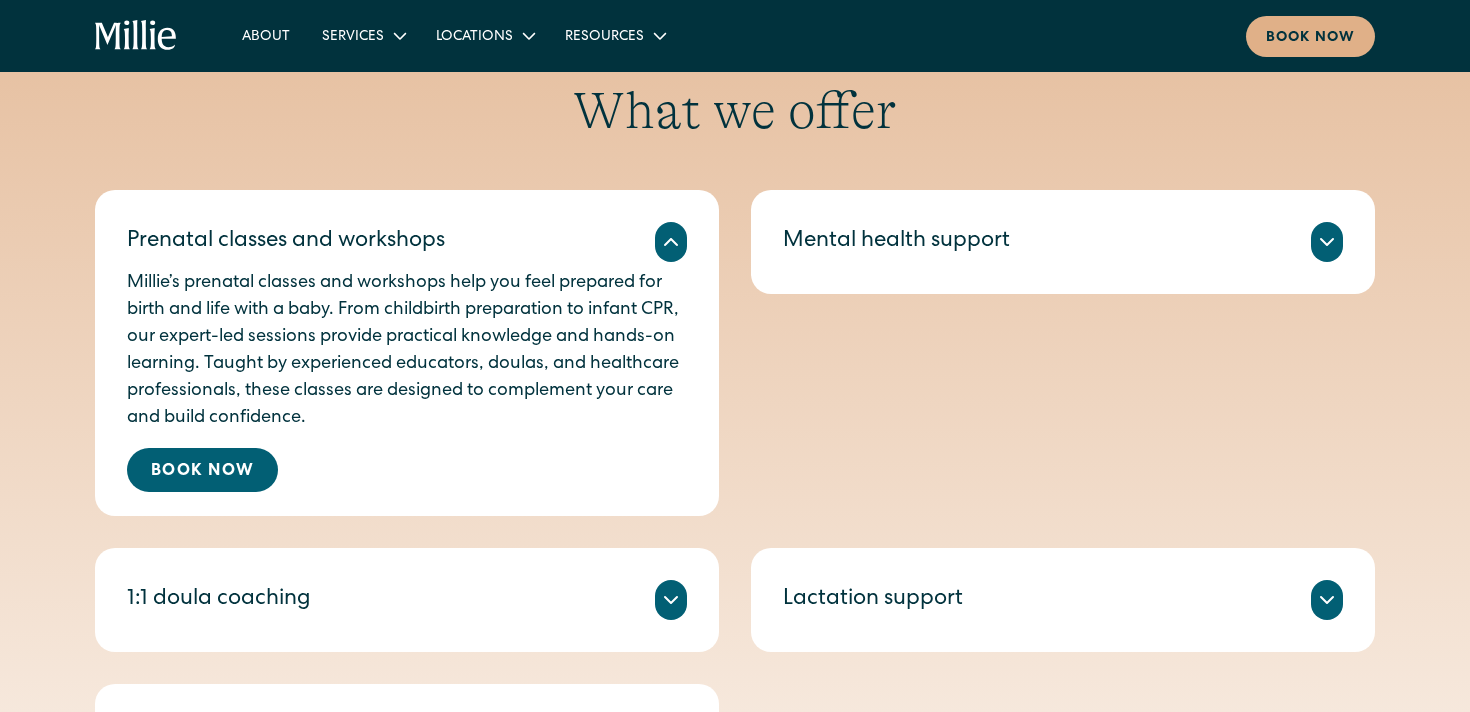 click on "We offer individual therapy and group sessions led by licensed psychologists specializing in perinatal mental health. Whether you’re experiencing anxiety, depression, or simply looking for extra support, our experts provide compassionate care tailored to pregnancy and postpartum. Get the guidance you need to navigate this transformative time with confidence. Book Now" at bounding box center (1063, 266) 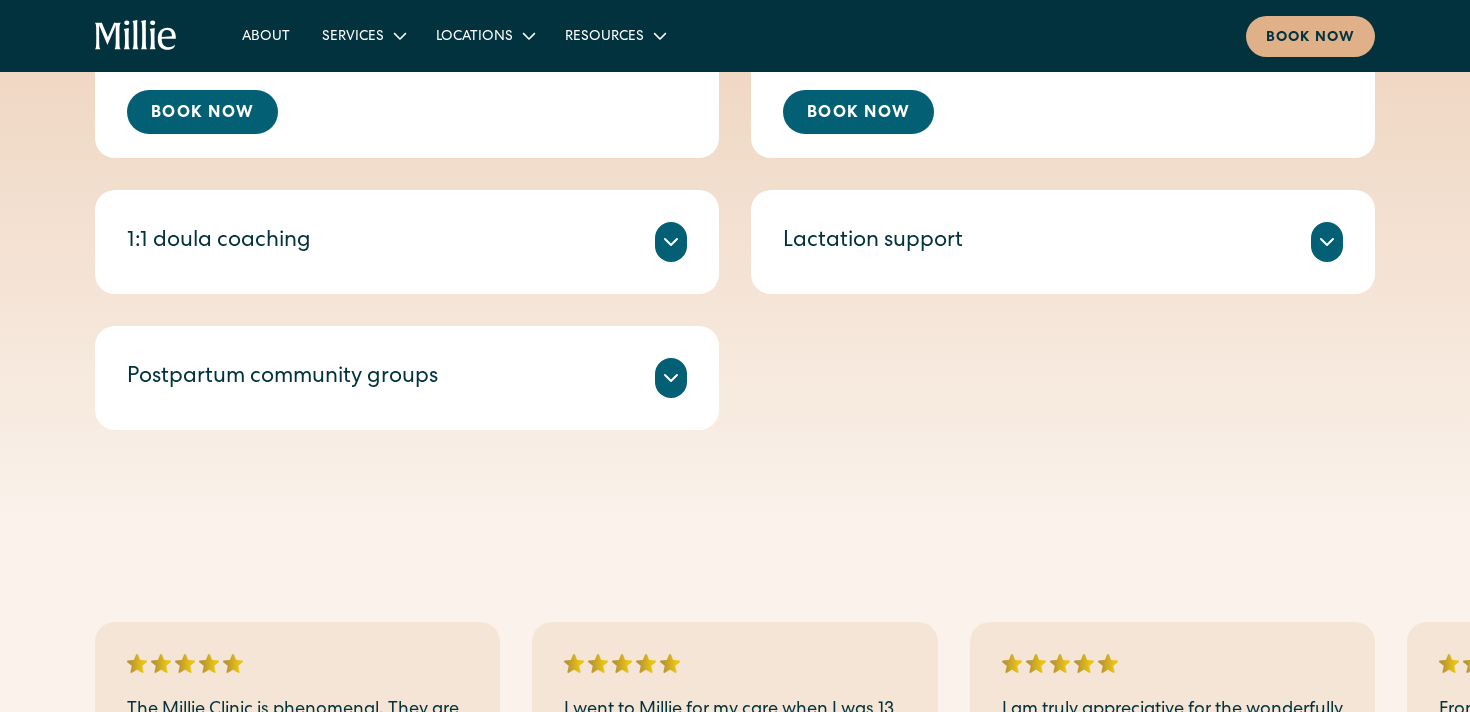 scroll, scrollTop: 1103, scrollLeft: 0, axis: vertical 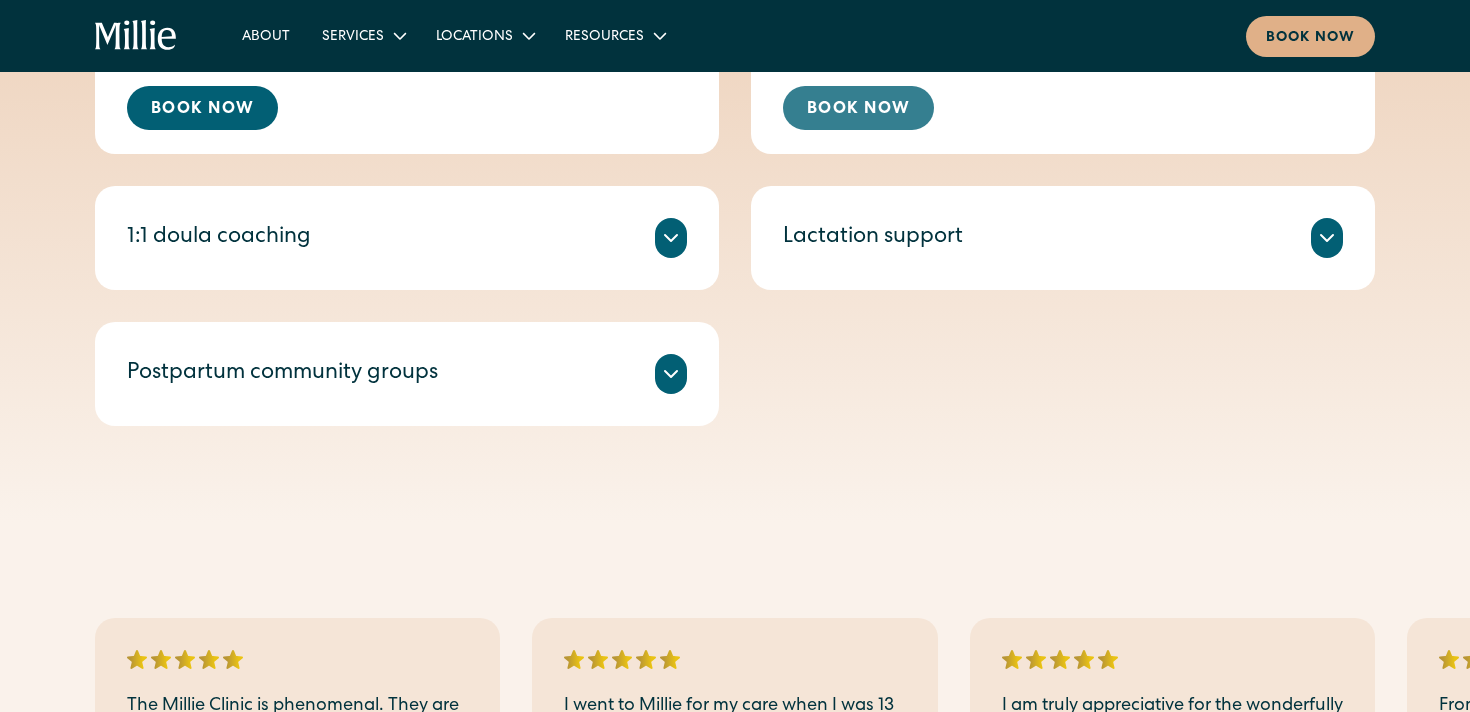 click on "Book Now" at bounding box center [858, 108] 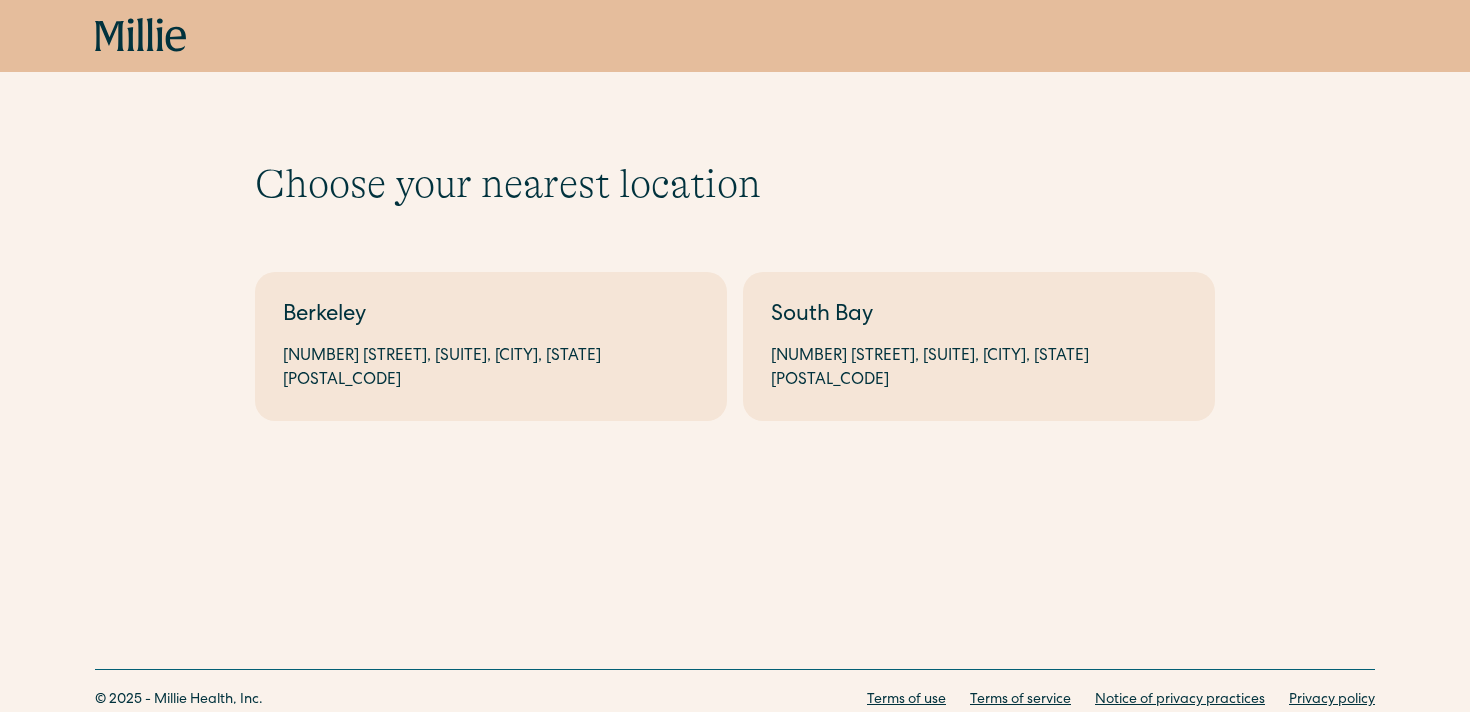 scroll, scrollTop: 0, scrollLeft: 0, axis: both 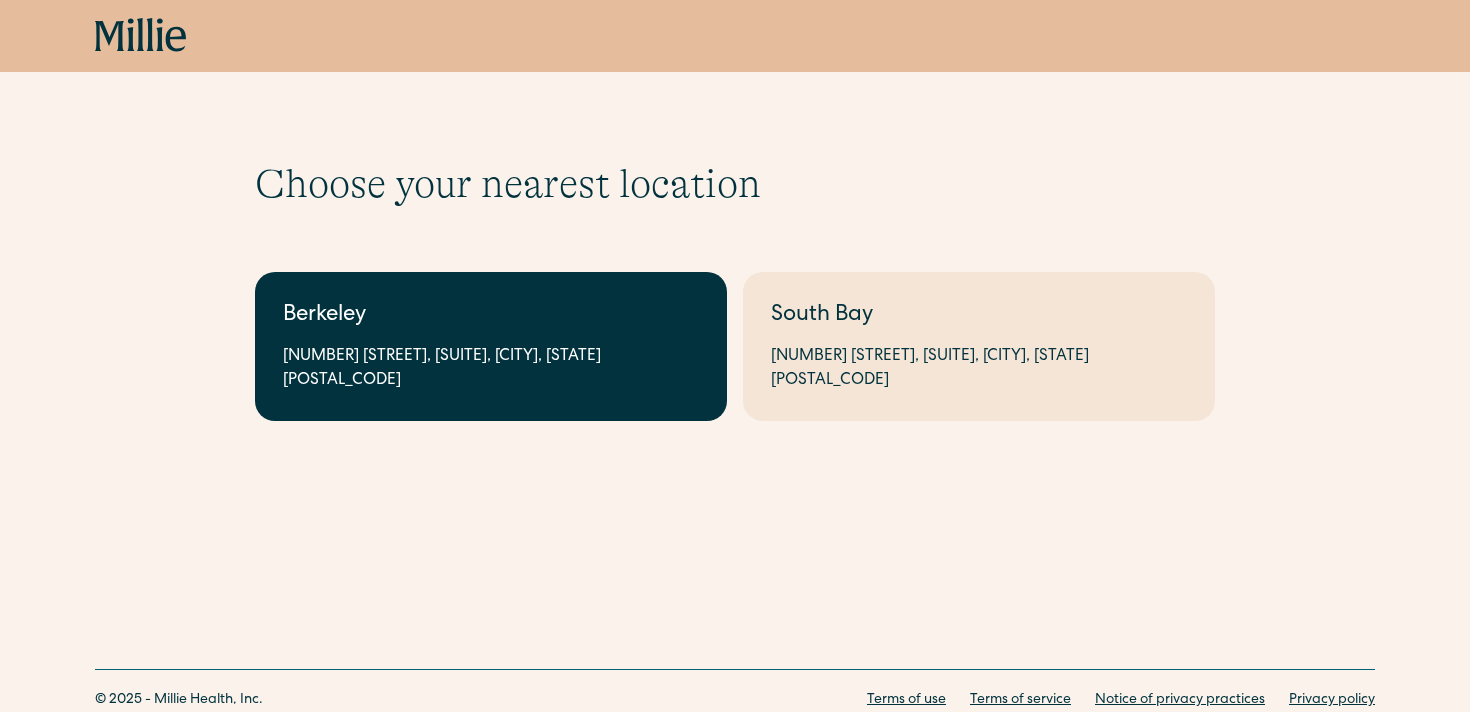 click on "[CITY] [NUMBER] [STREET], [SUITE], [CITY], [STATE] [POSTAL_CODE]" at bounding box center (491, 346) 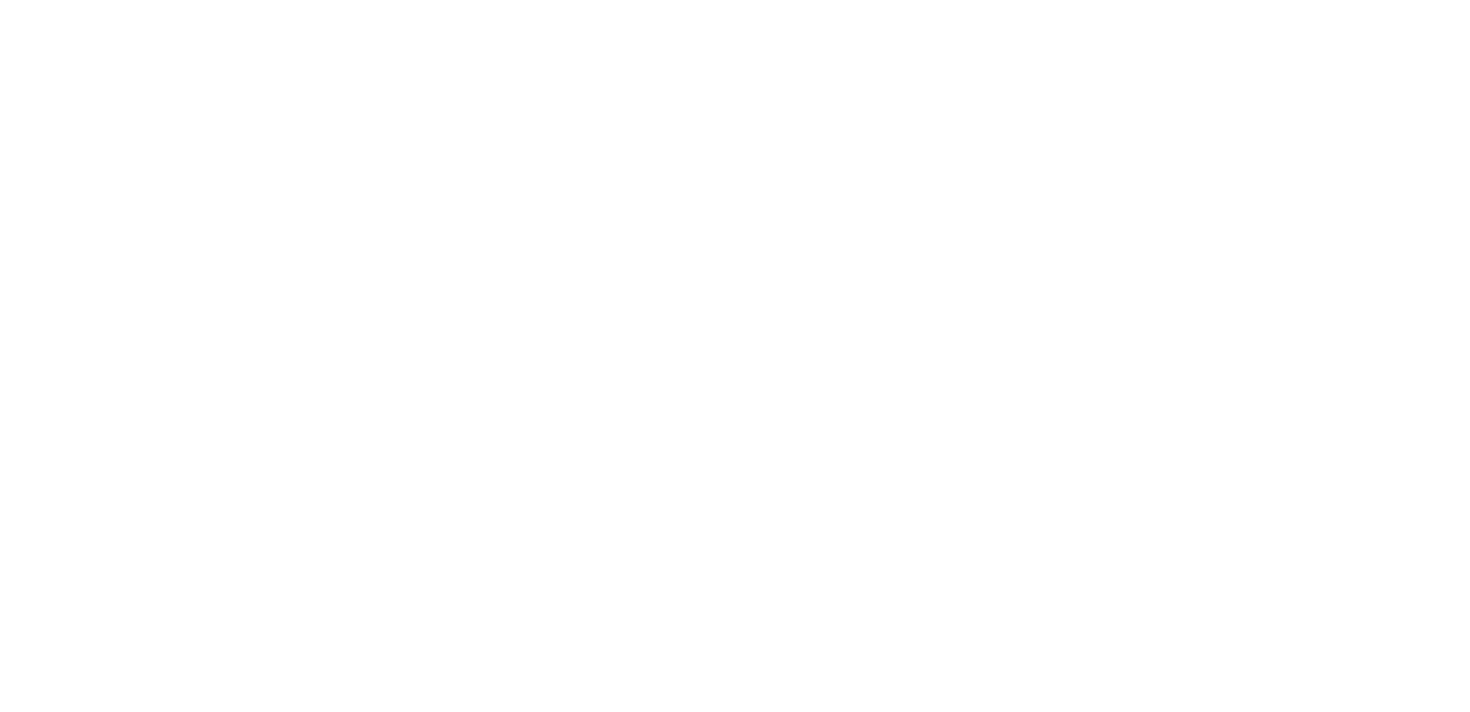 scroll, scrollTop: 0, scrollLeft: 0, axis: both 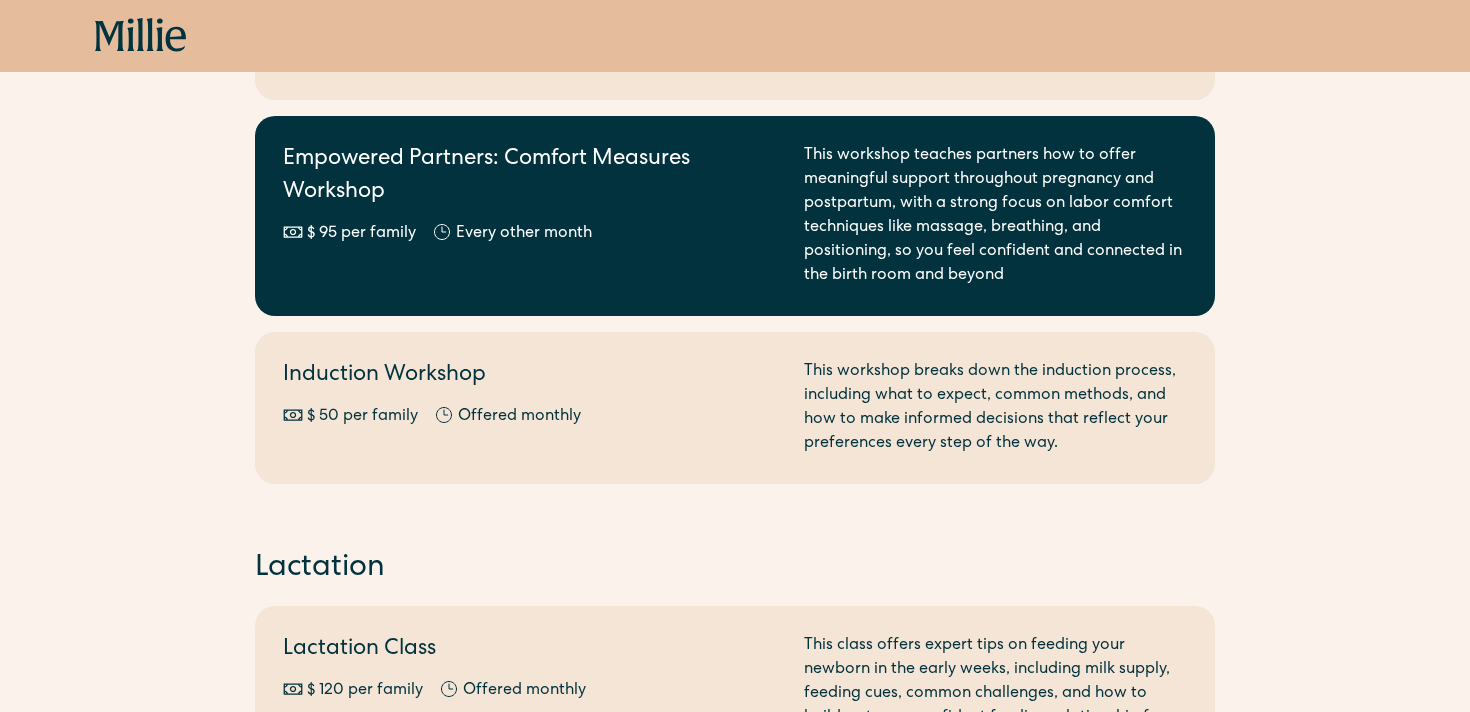 click on "Empowered Partners: Comfort Measures Workshop" at bounding box center [531, 177] 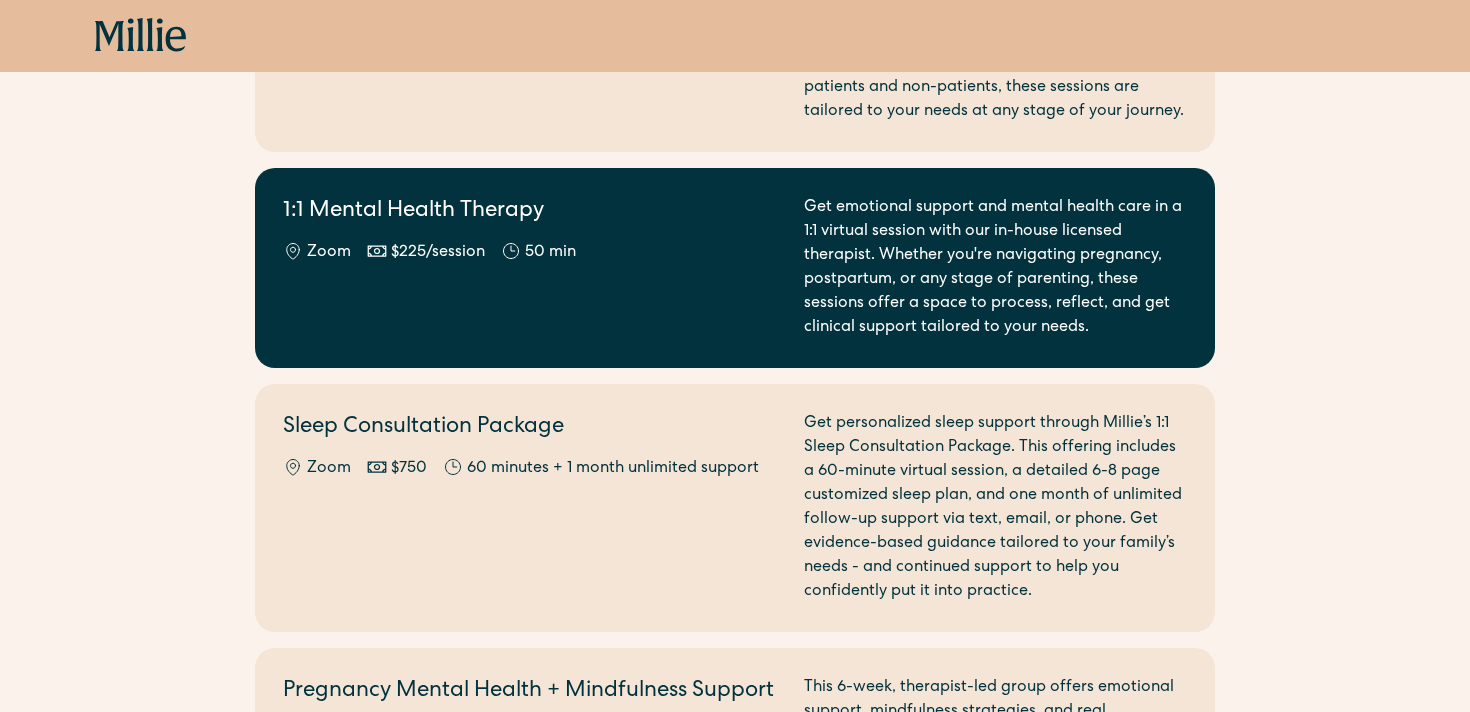 scroll, scrollTop: 1942, scrollLeft: 0, axis: vertical 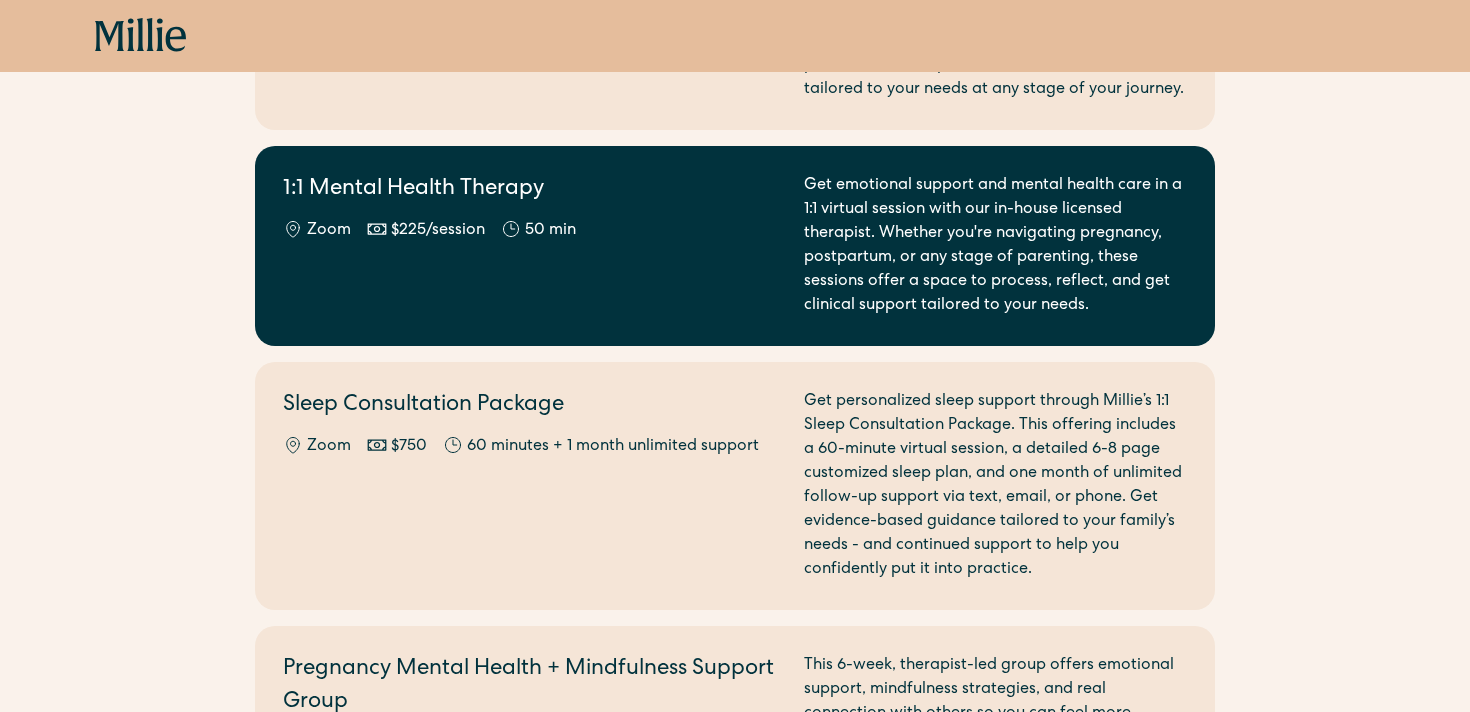 click on "1:1 Mental Health Therapy Zoom $225/session 50 min" at bounding box center (531, 246) 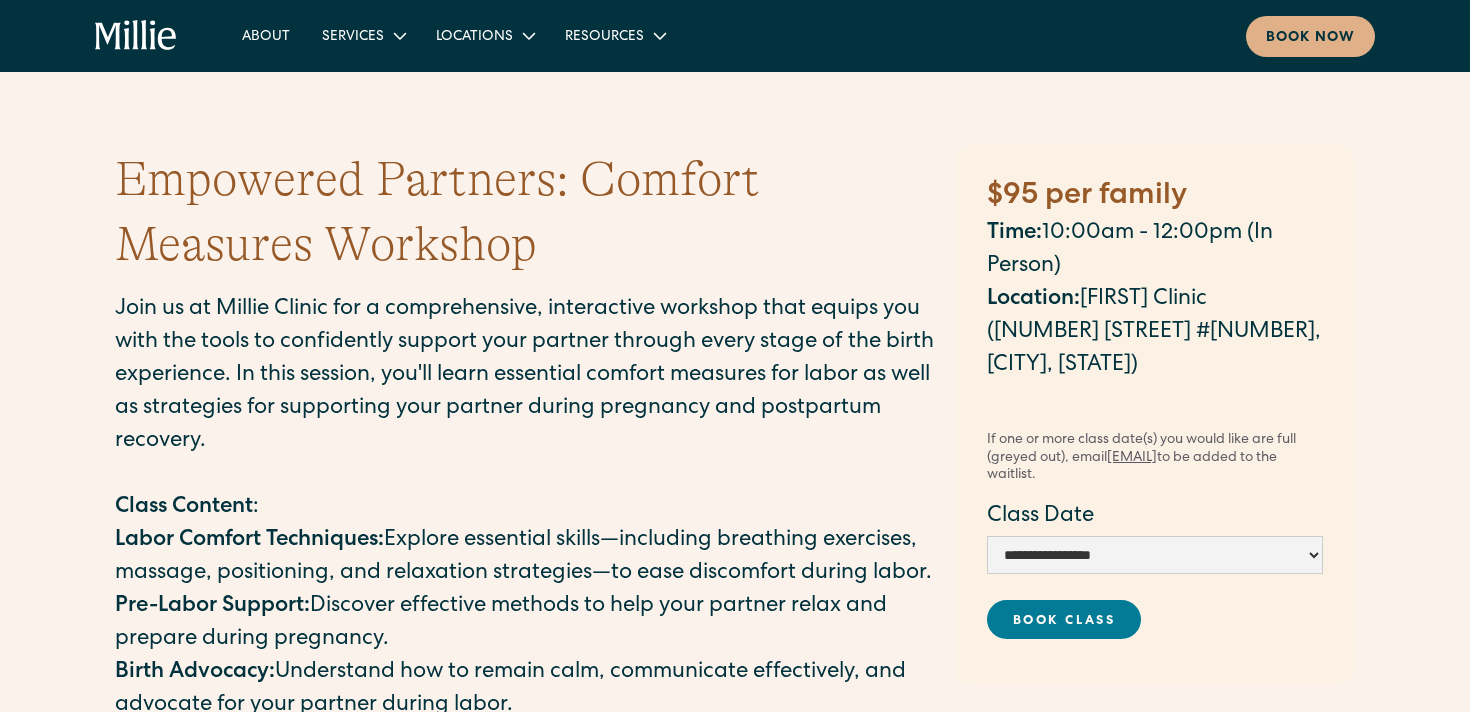 scroll, scrollTop: 0, scrollLeft: 0, axis: both 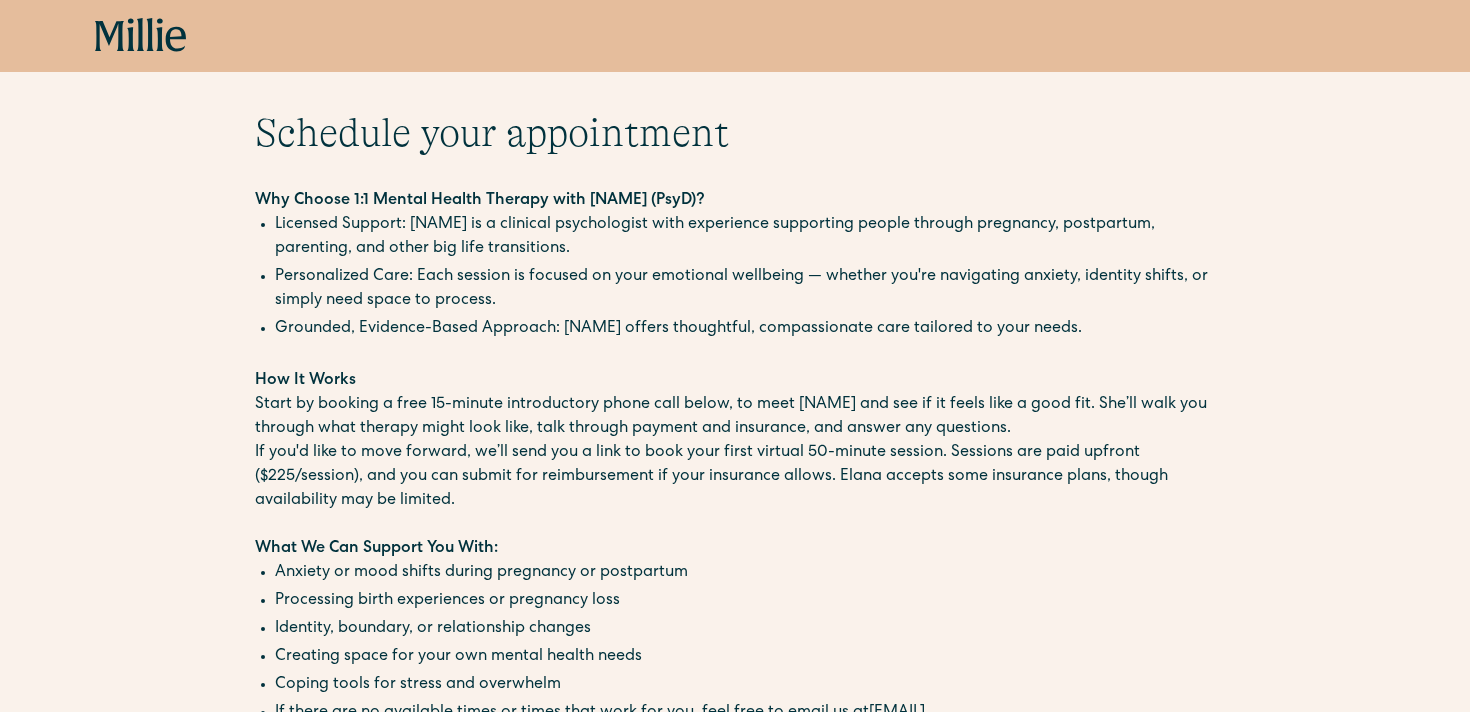 drag, startPoint x: 736, startPoint y: 201, endPoint x: 582, endPoint y: 211, distance: 154.32434 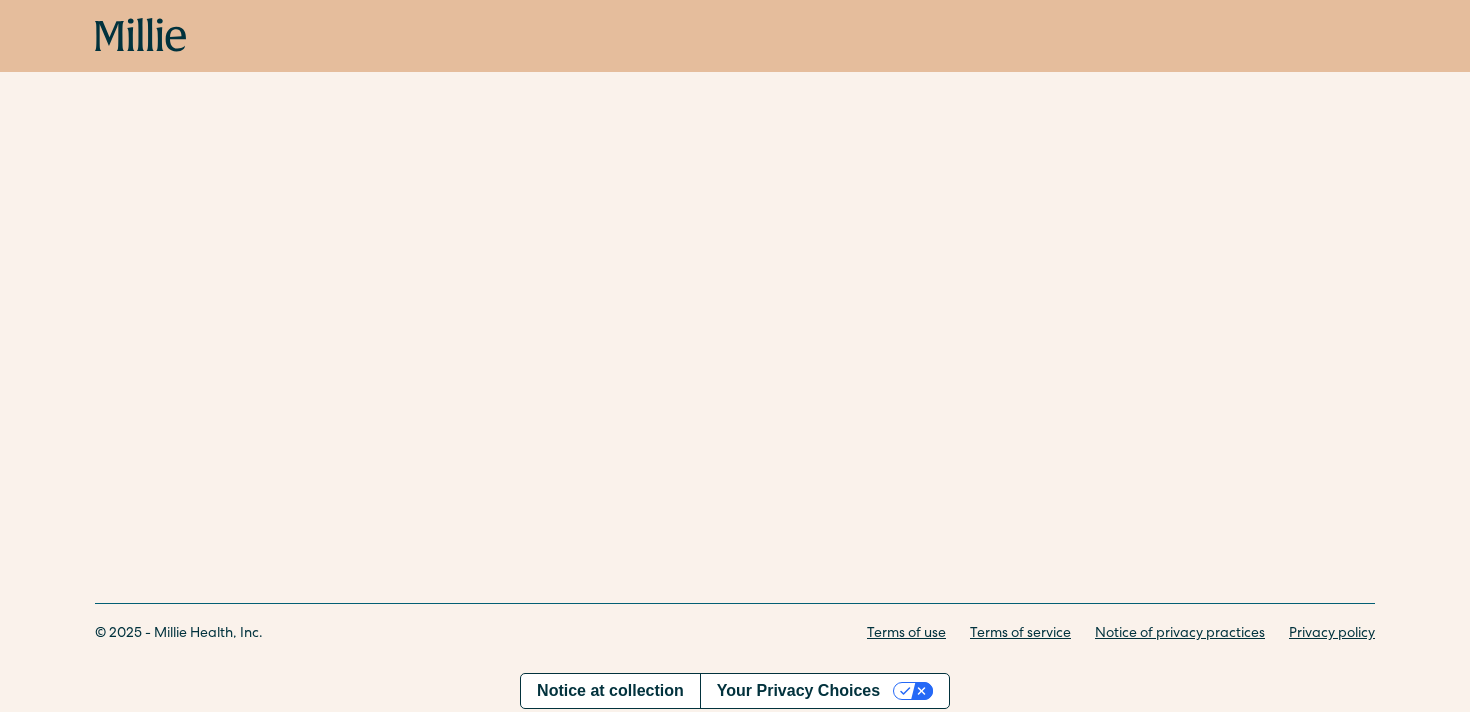 scroll, scrollTop: 1199, scrollLeft: 0, axis: vertical 